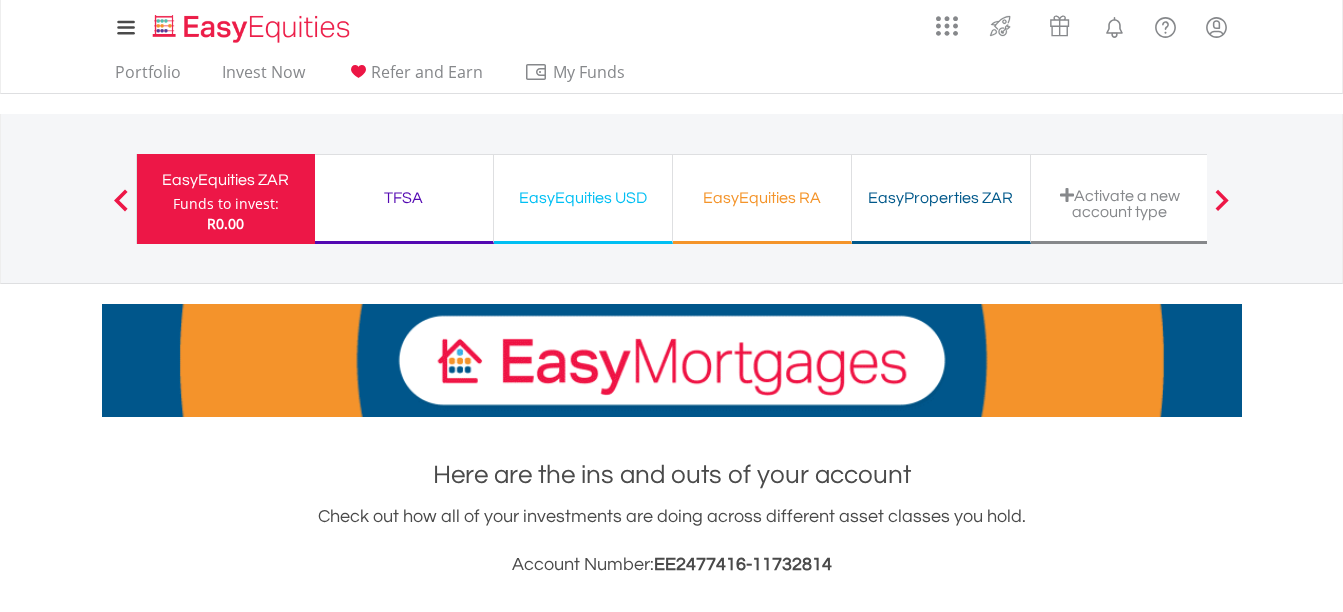 scroll, scrollTop: 0, scrollLeft: 0, axis: both 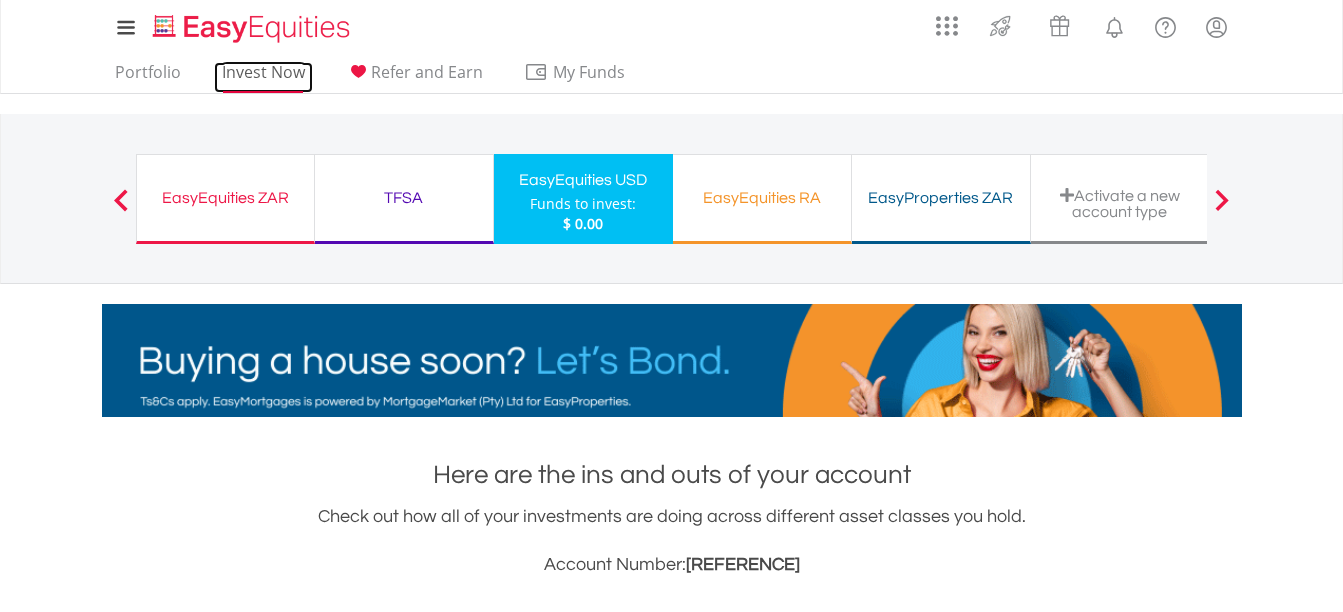 click on "Invest Now" at bounding box center [263, 77] 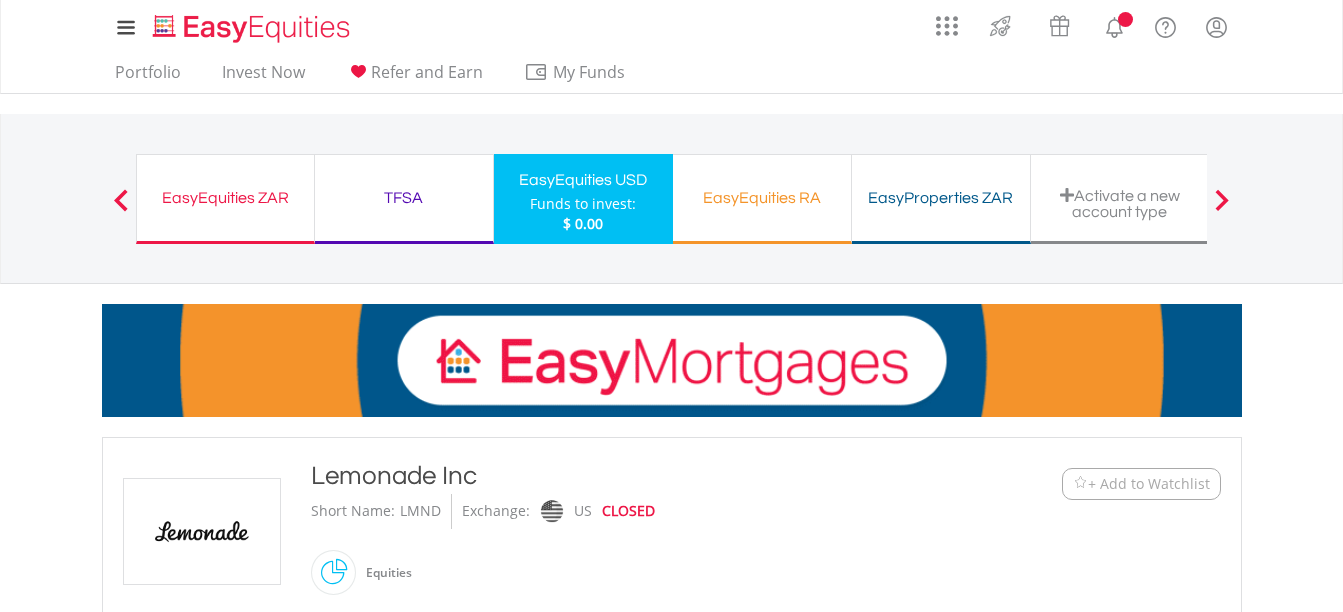 scroll, scrollTop: 0, scrollLeft: 0, axis: both 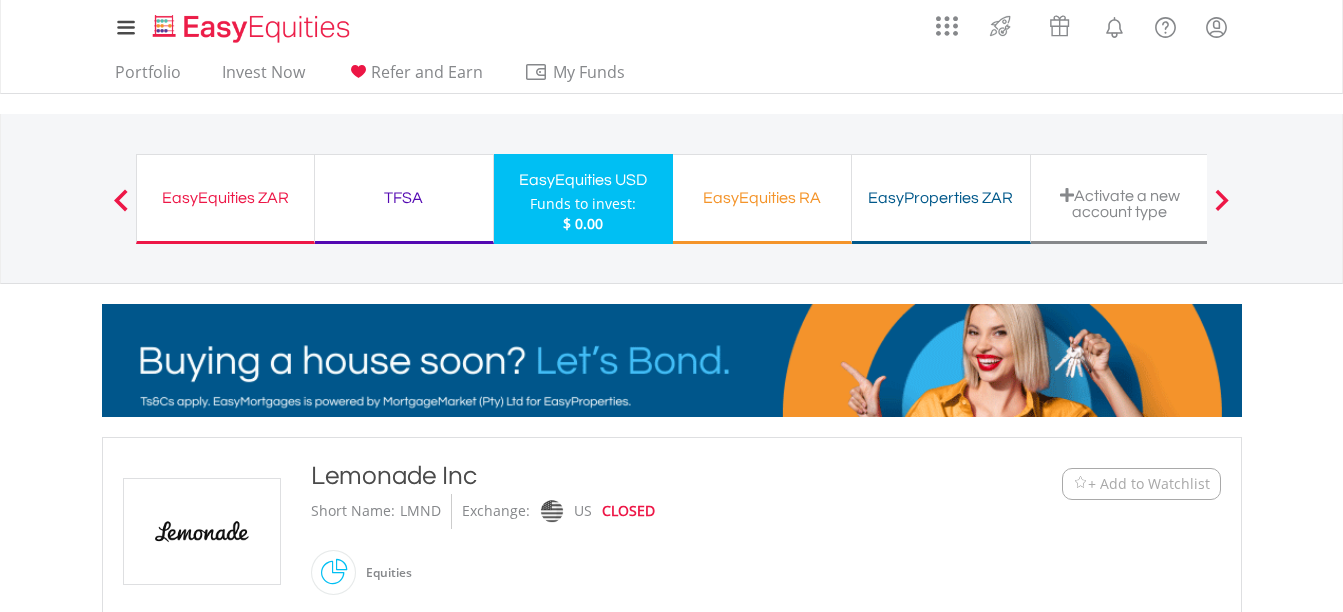 click on "My Investments
Invest Now
New Listings
Sell
My Recurring Investments
Pending Orders
Vouchers
Buy a Voucher
Redeem a Voucher
Account Management" at bounding box center (671, 1036) 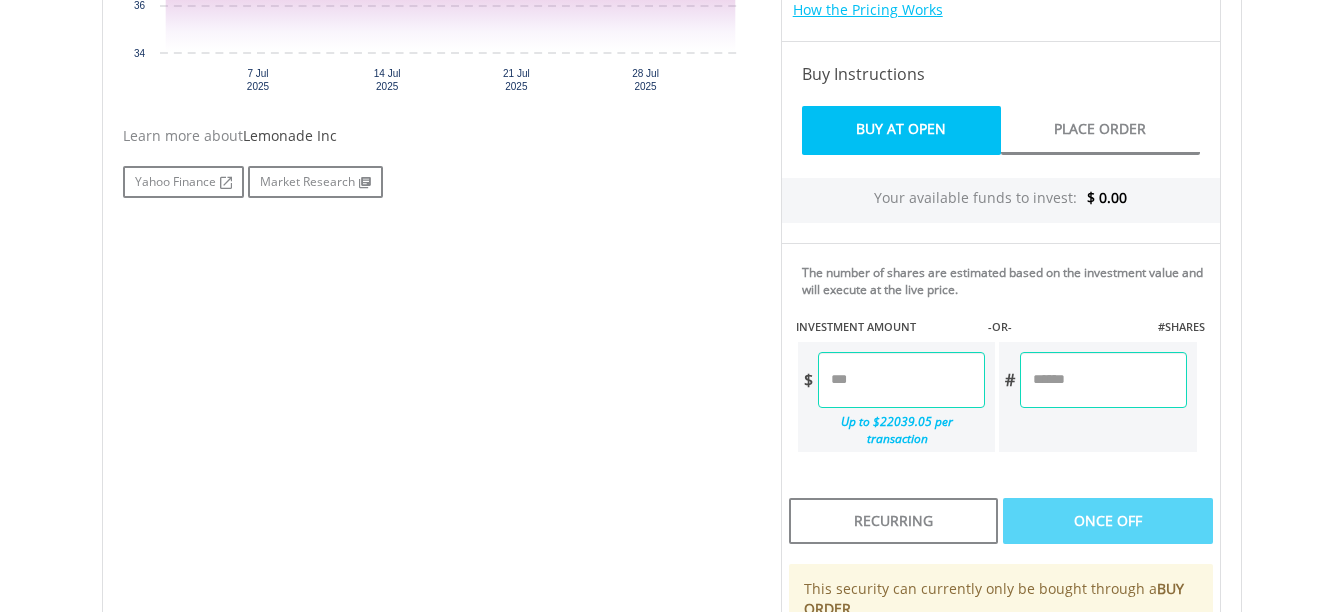 scroll, scrollTop: 800, scrollLeft: 0, axis: vertical 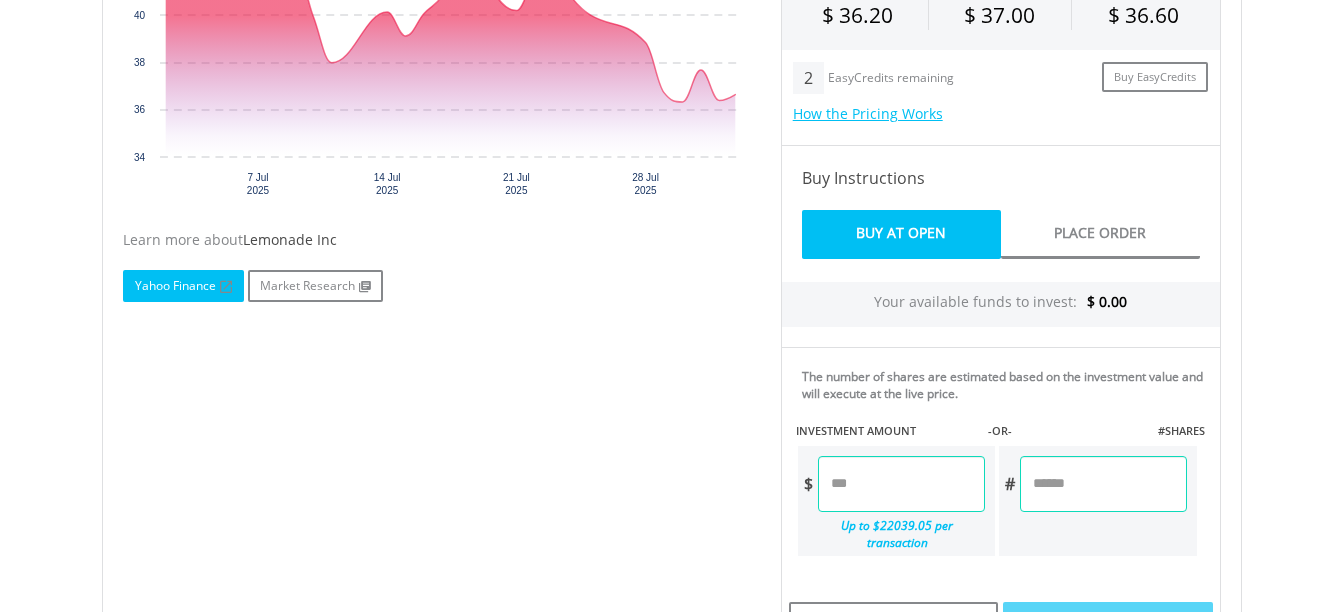 click on "Yahoo Finance" at bounding box center (183, 286) 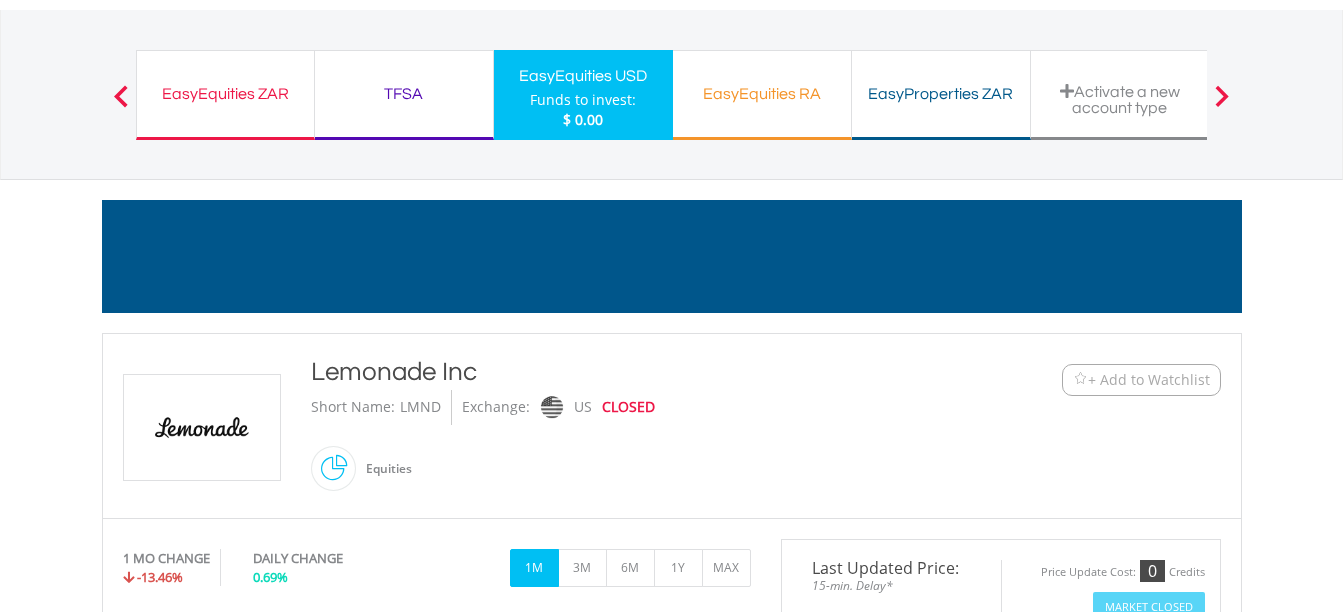 scroll, scrollTop: 100, scrollLeft: 0, axis: vertical 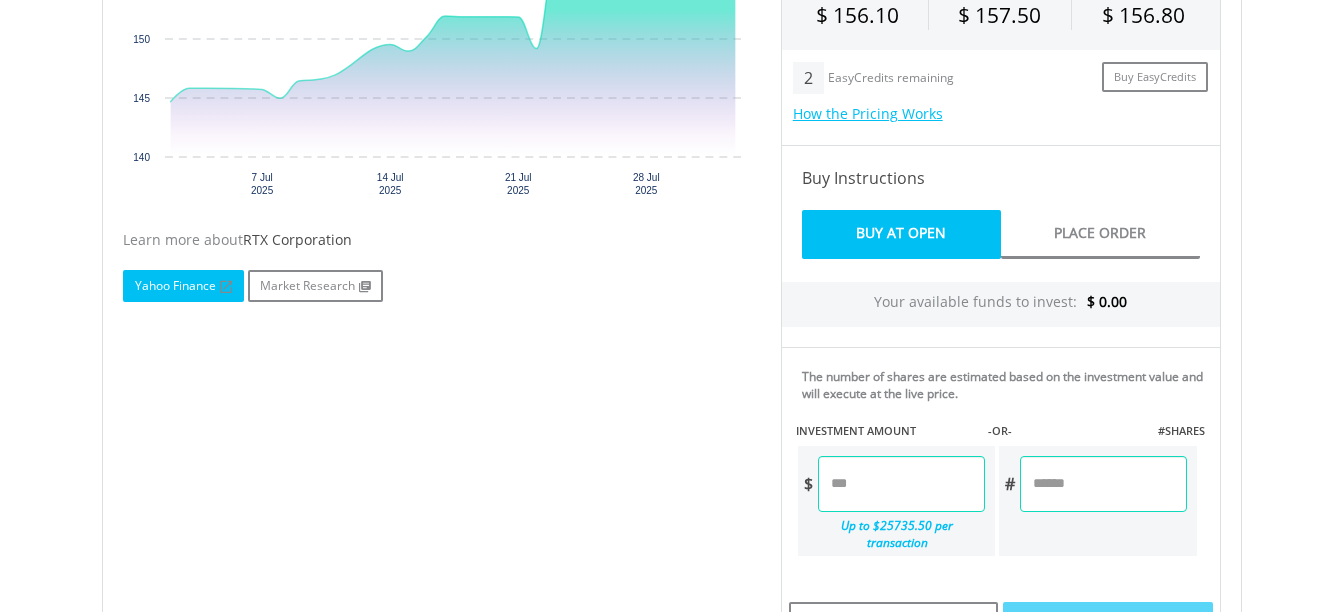 click on "Yahoo Finance" at bounding box center (183, 286) 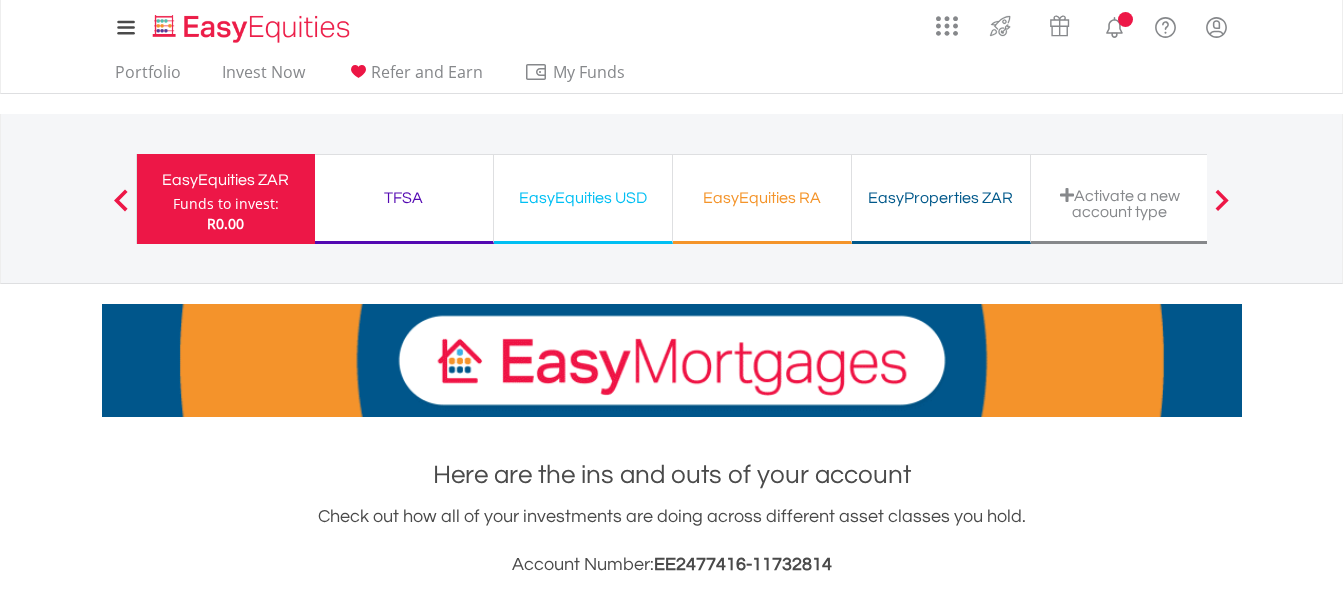 scroll, scrollTop: 0, scrollLeft: 0, axis: both 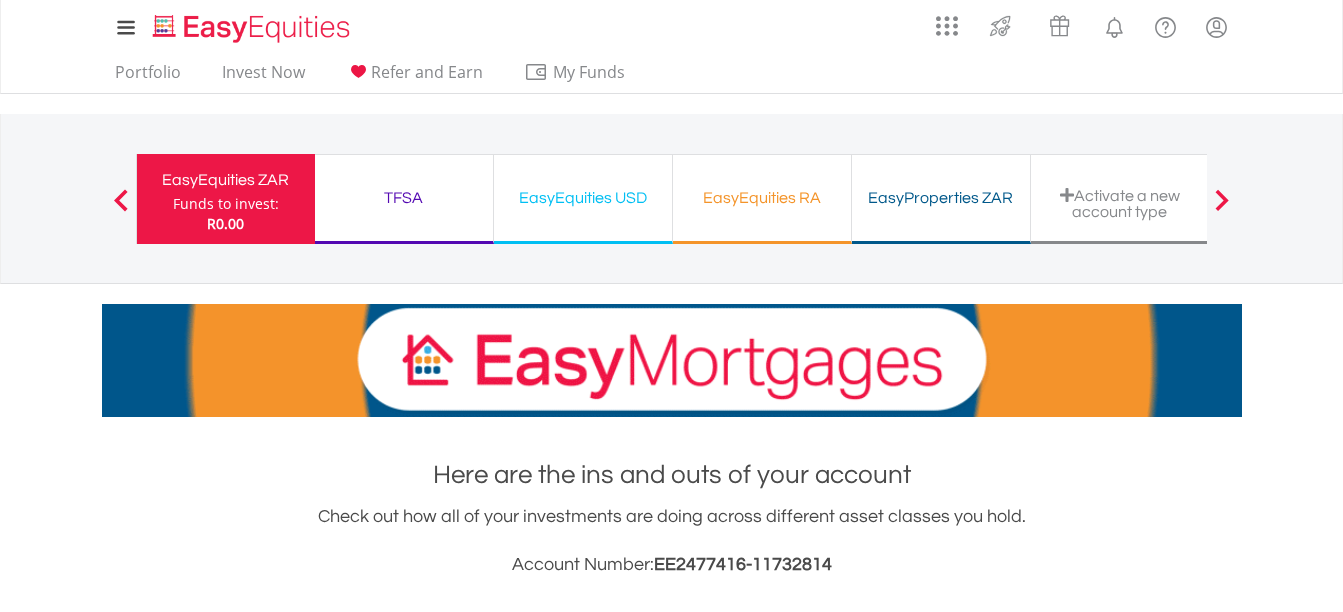 click on "EasyEquities USD
Funds to invest:
R0.00" at bounding box center (583, 199) 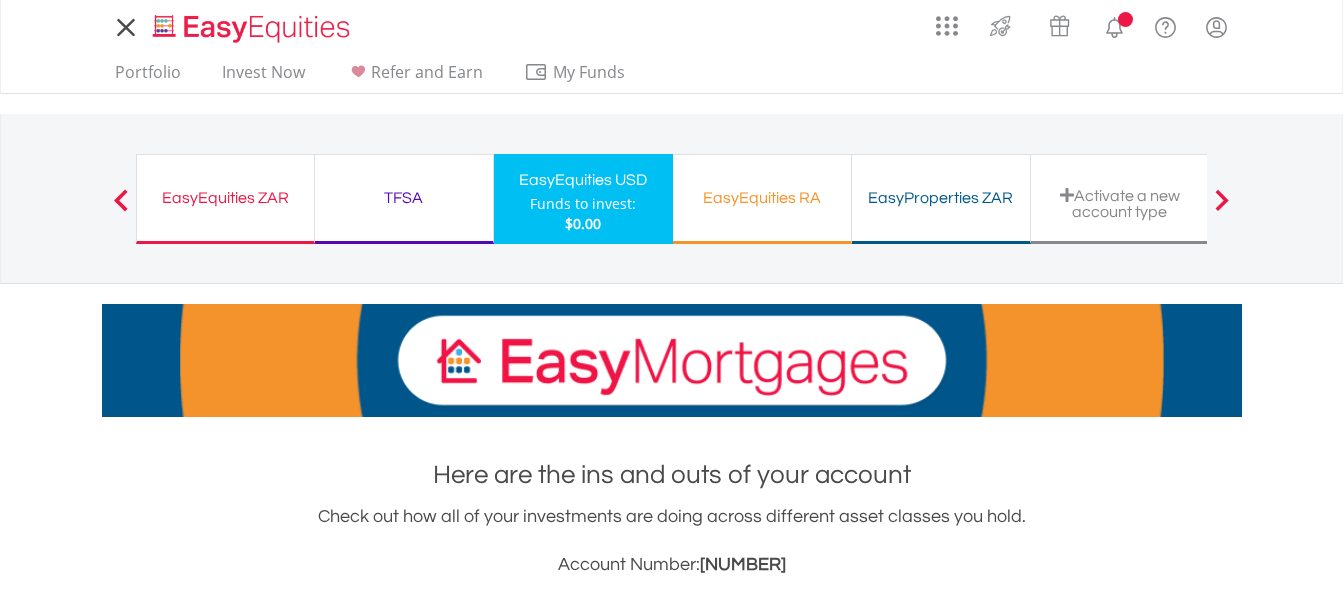 scroll, scrollTop: 0, scrollLeft: 0, axis: both 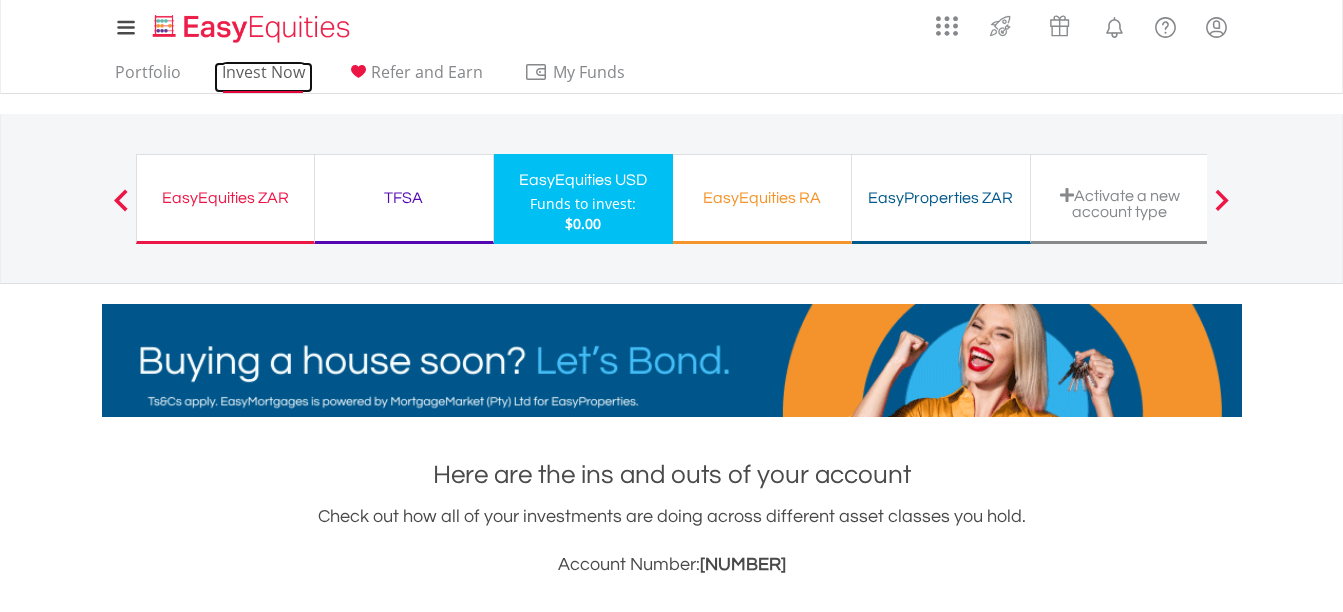 click on "Invest Now" at bounding box center (263, 77) 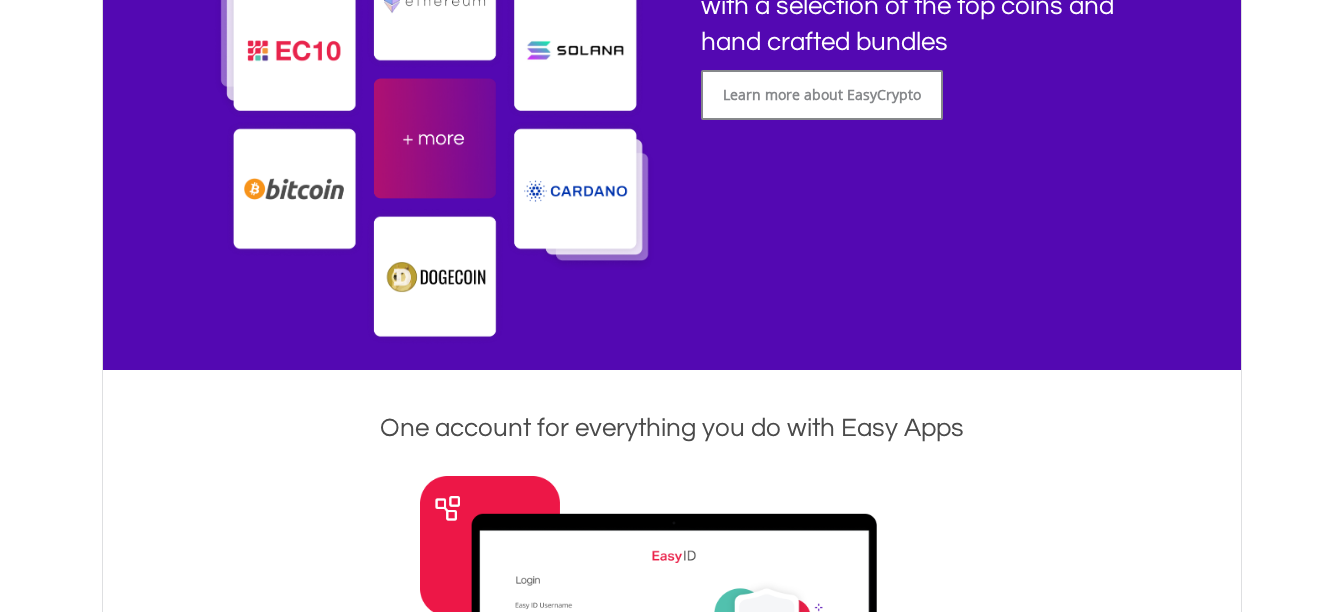 scroll, scrollTop: 500, scrollLeft: 0, axis: vertical 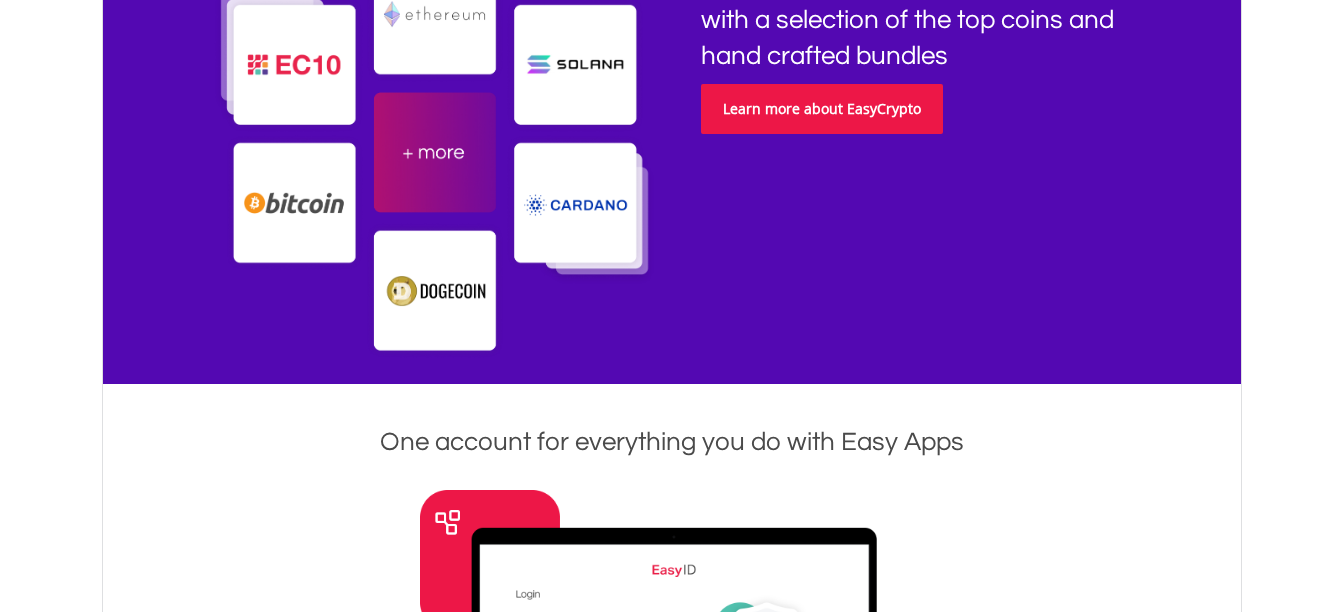 click on "Learn more about EasyCrypto" at bounding box center [822, 109] 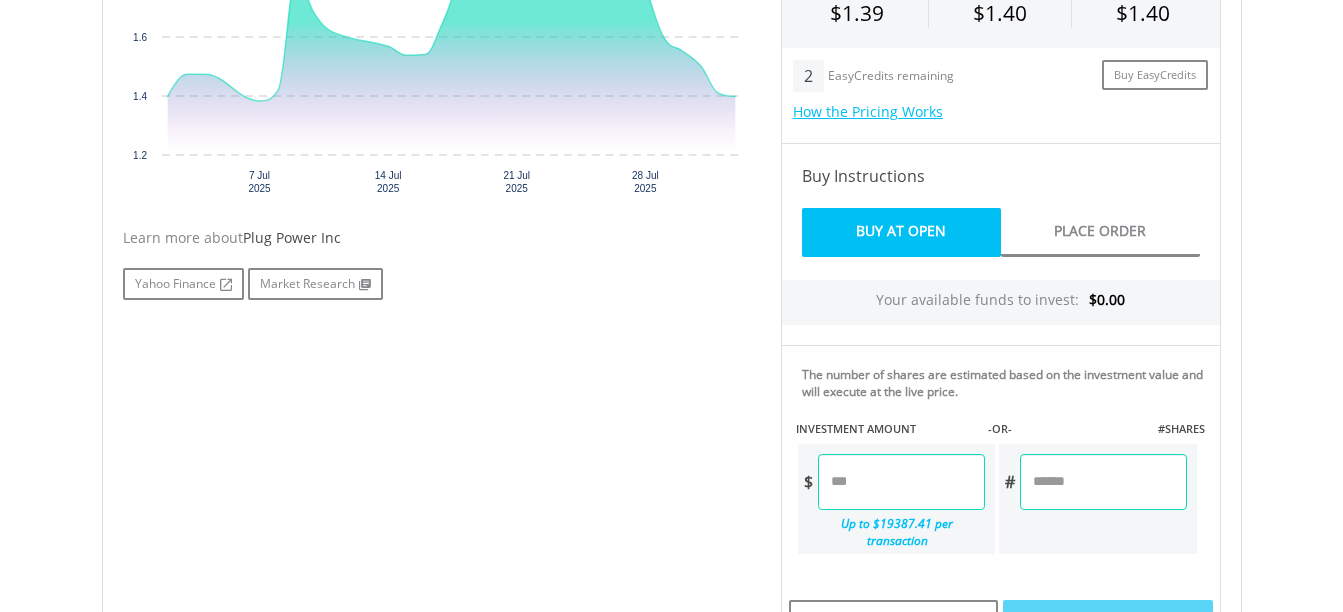 scroll, scrollTop: 900, scrollLeft: 0, axis: vertical 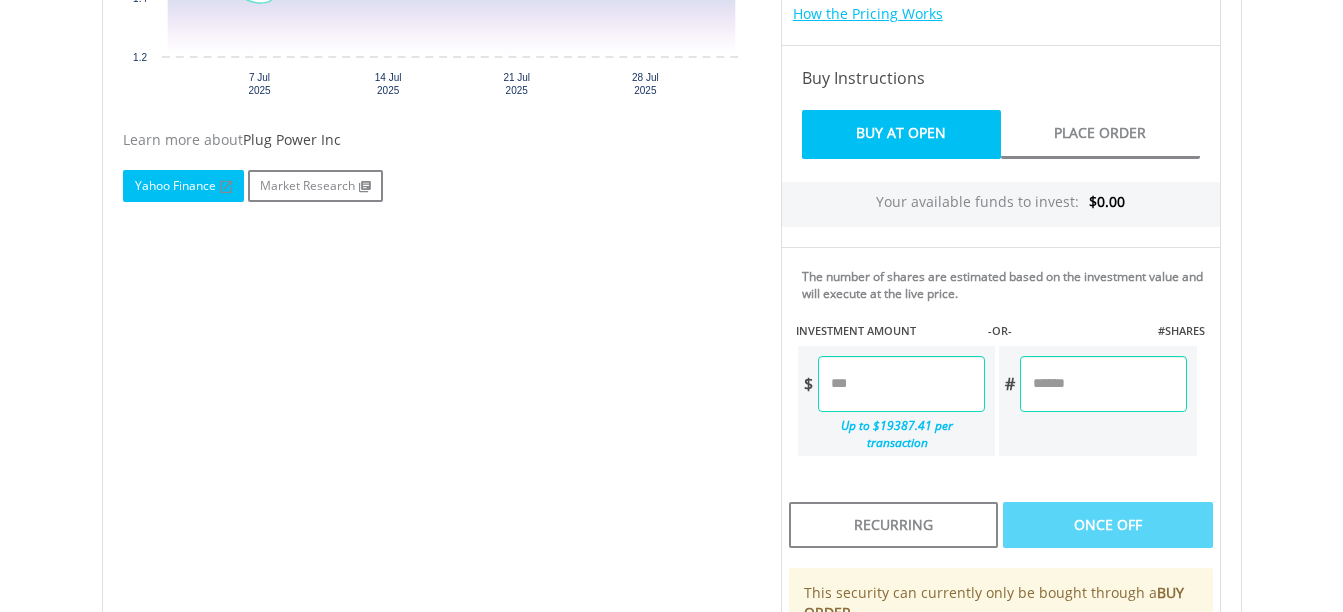 click on "Yahoo Finance" at bounding box center [183, 186] 